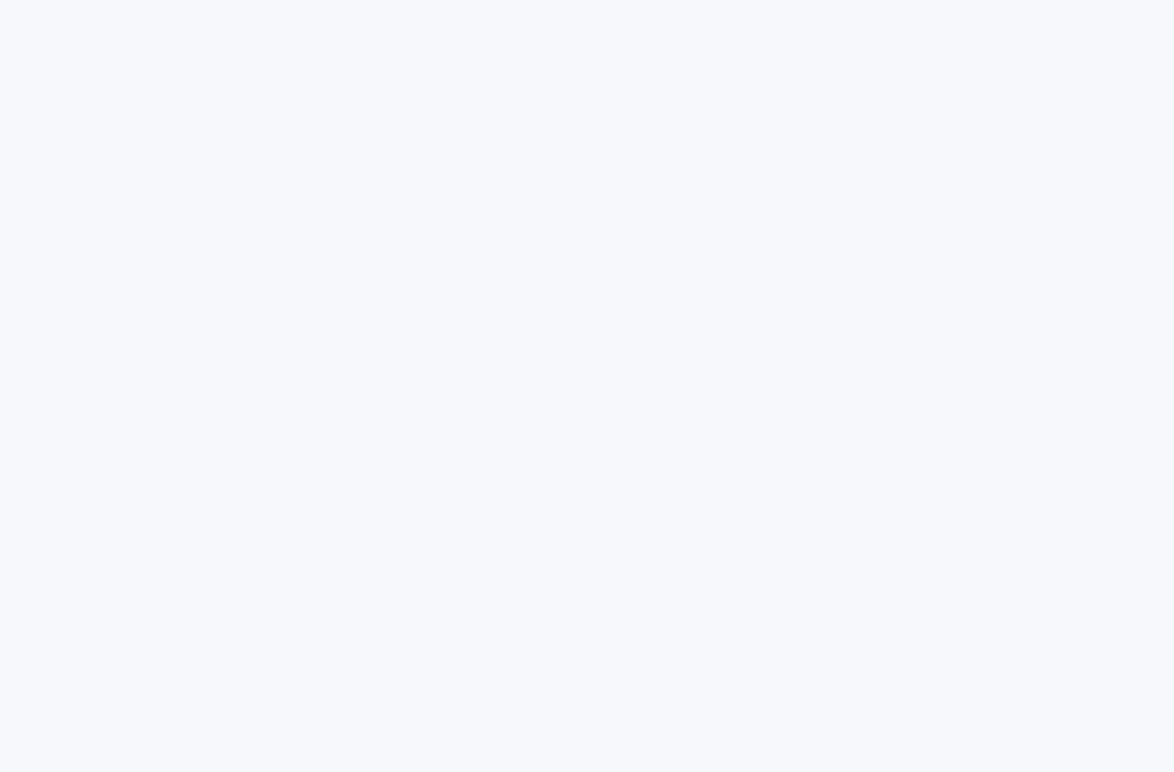 scroll, scrollTop: 0, scrollLeft: 0, axis: both 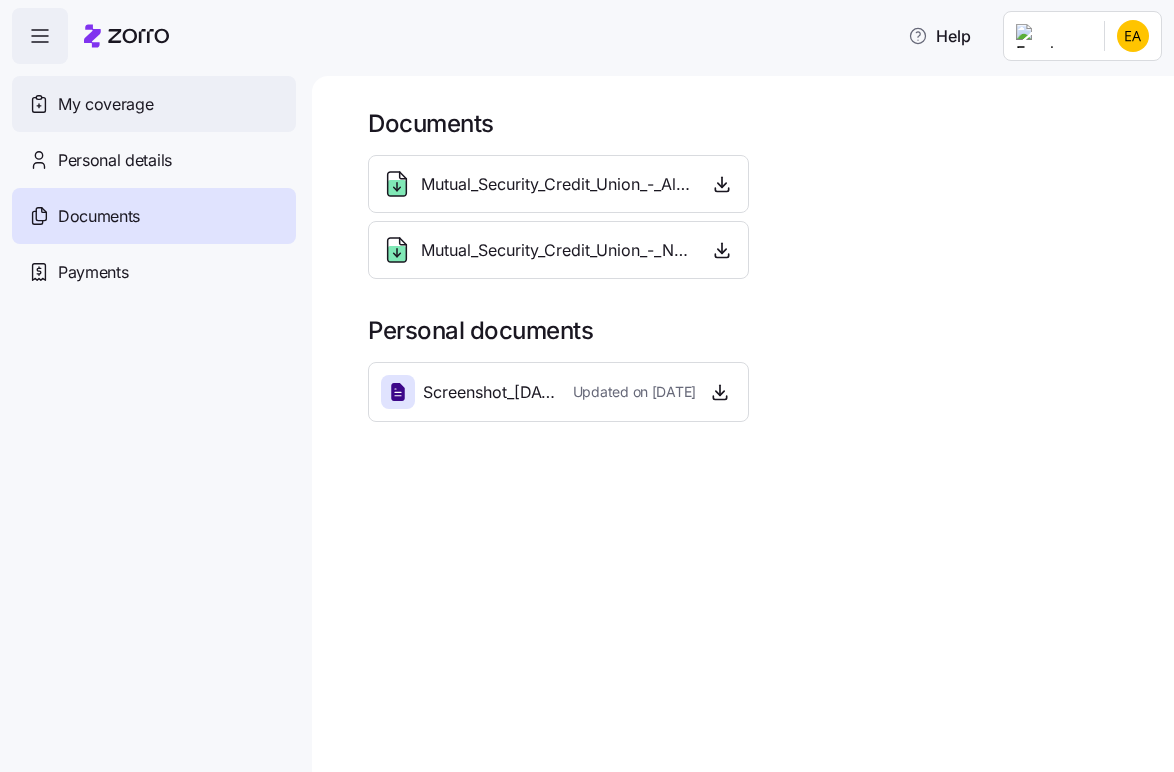 click on "My coverage" at bounding box center [154, 104] 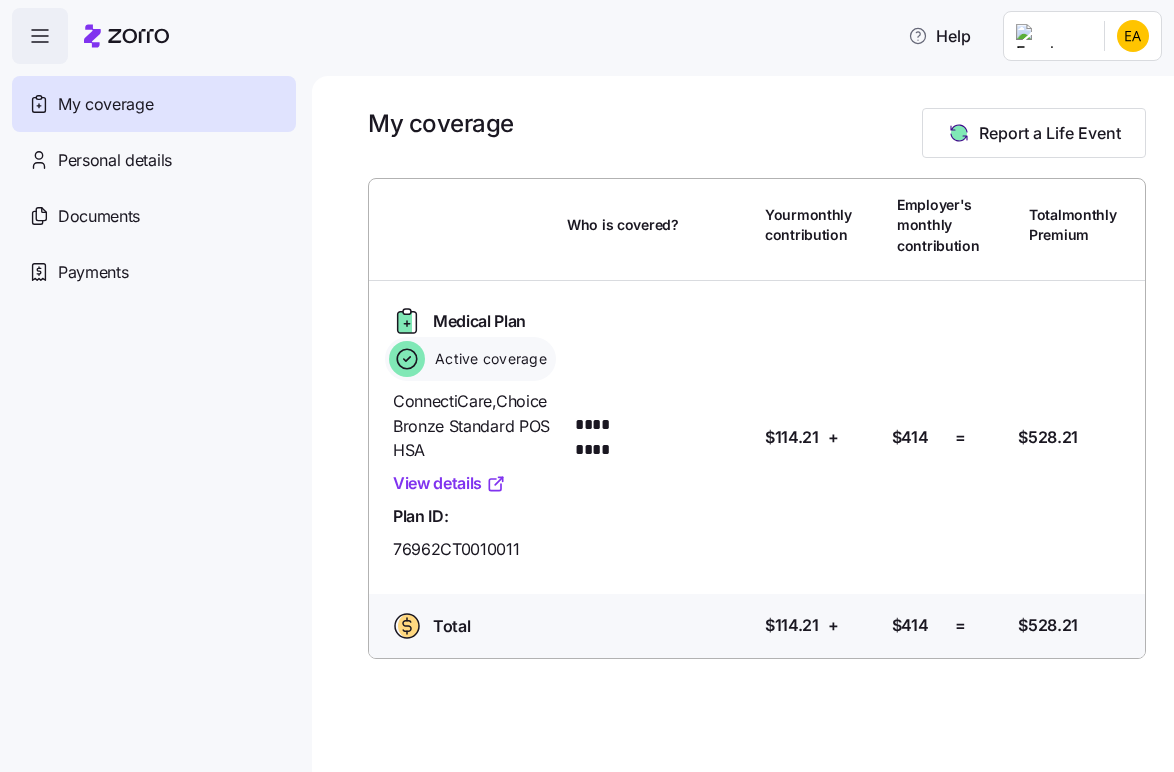 click on "76962CT0010011" at bounding box center (456, 549) 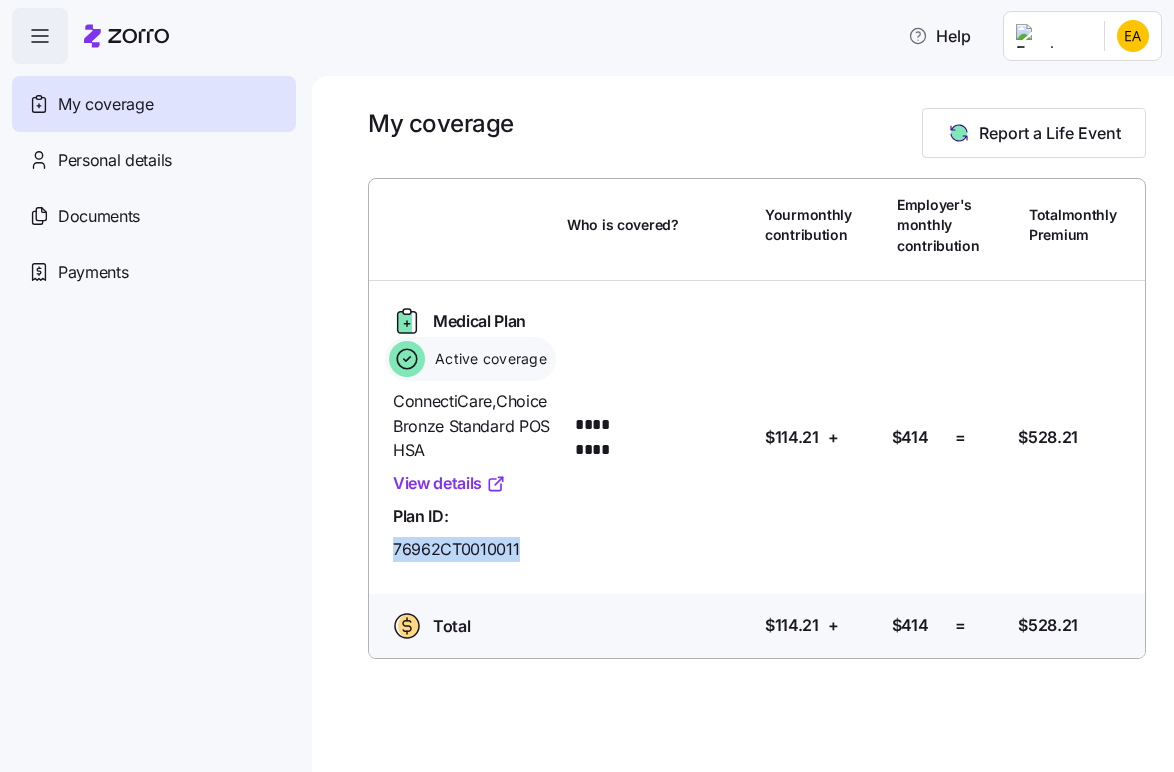 click on "76962CT0010011" at bounding box center [456, 549] 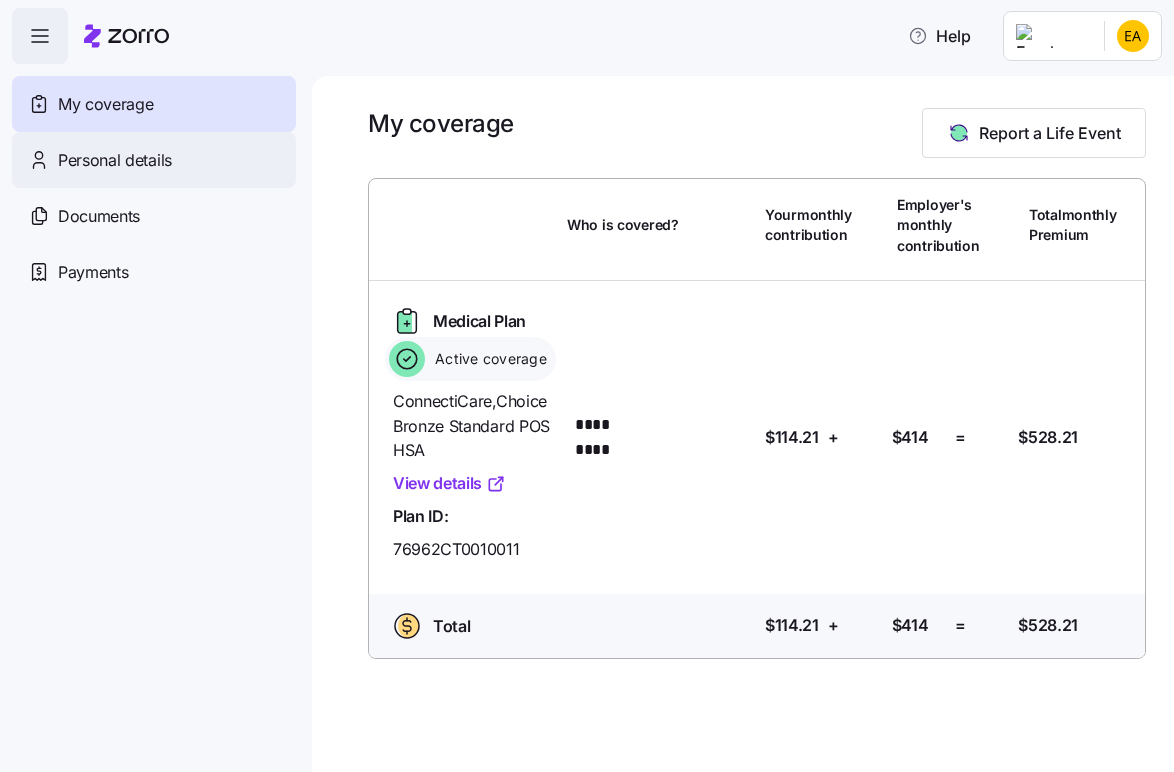 click on "Personal details" at bounding box center [154, 160] 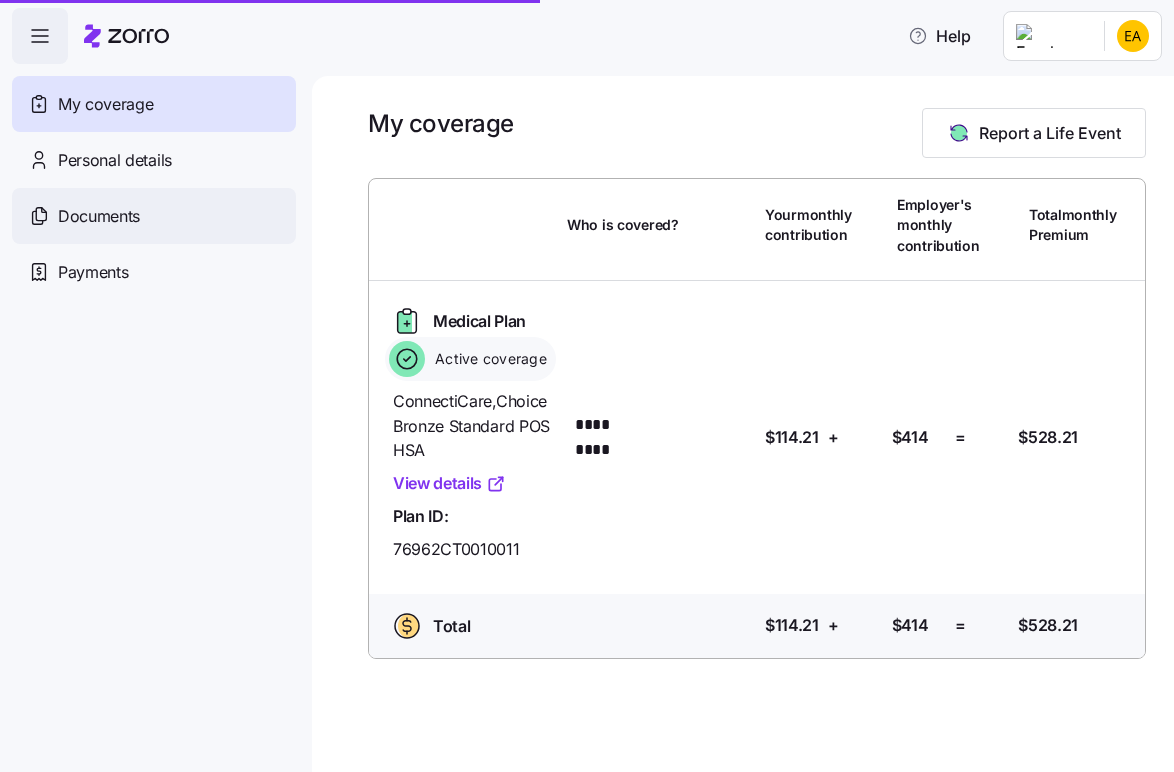 click on "Documents" at bounding box center [99, 216] 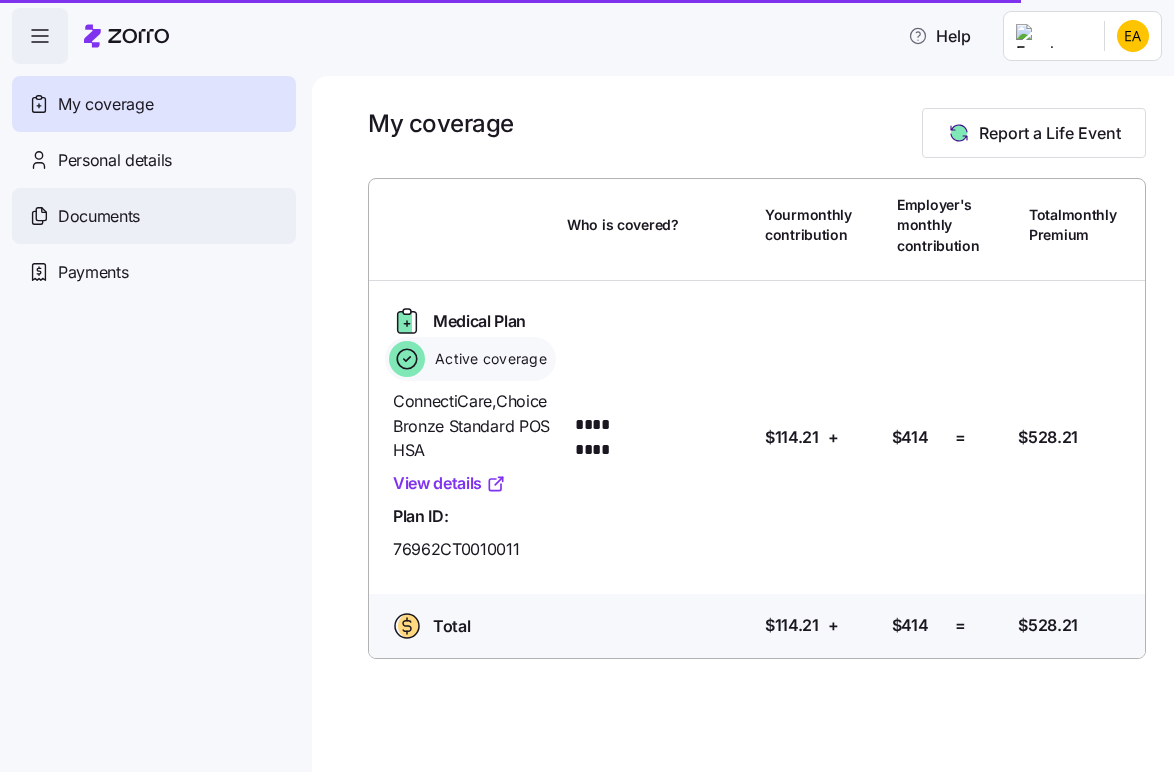 click on "Documents" at bounding box center (99, 216) 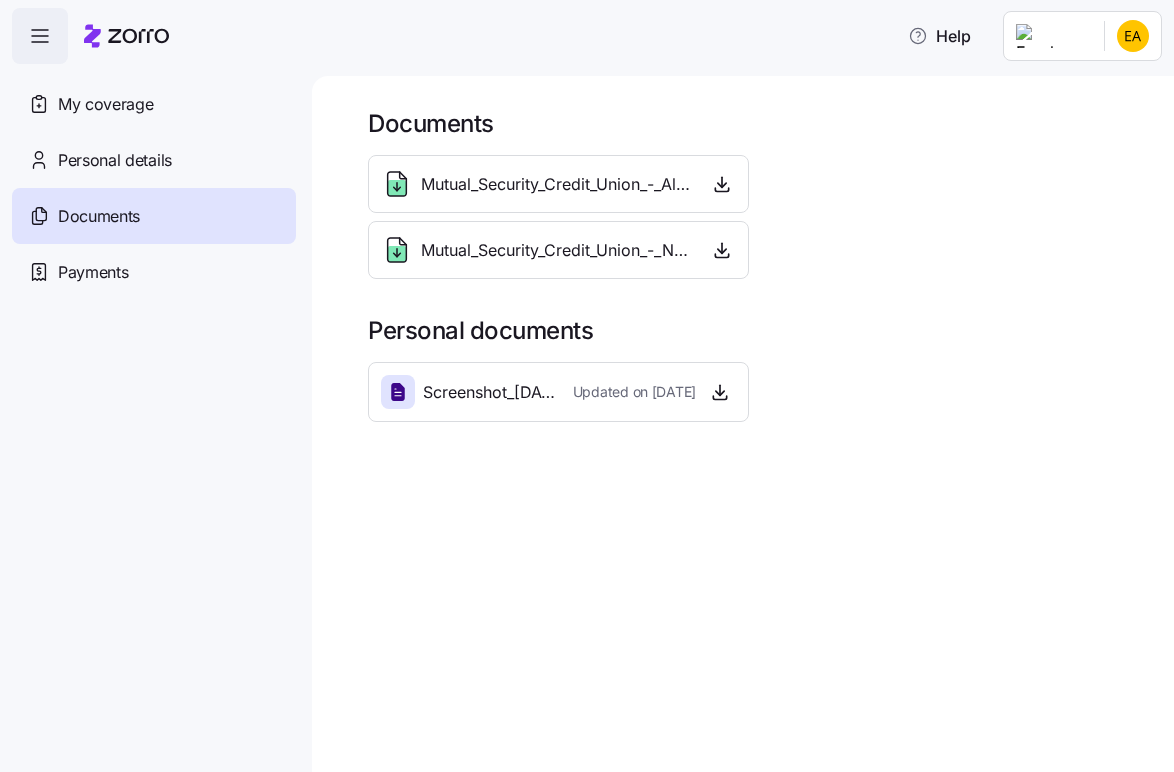 click on "Mutual_Security_Credit_Union_-_Allowance_Model_-_2025.pdf" at bounding box center (536, 184) 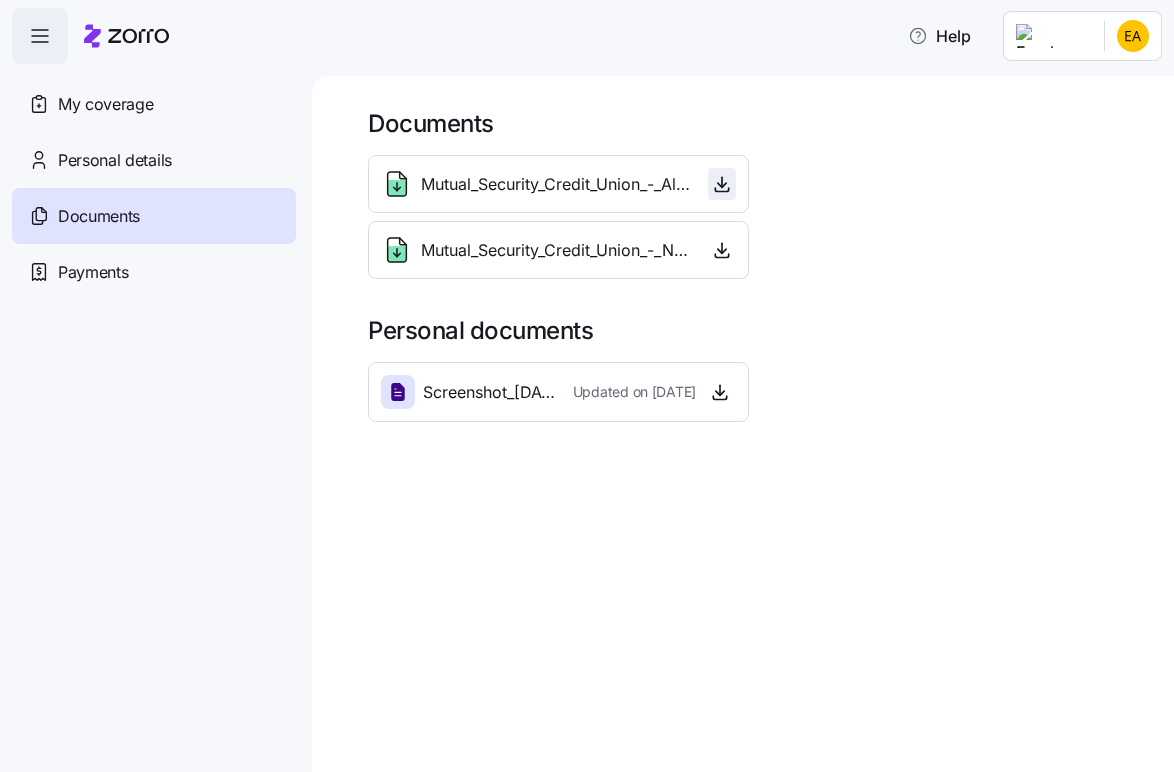 click at bounding box center (722, 184) 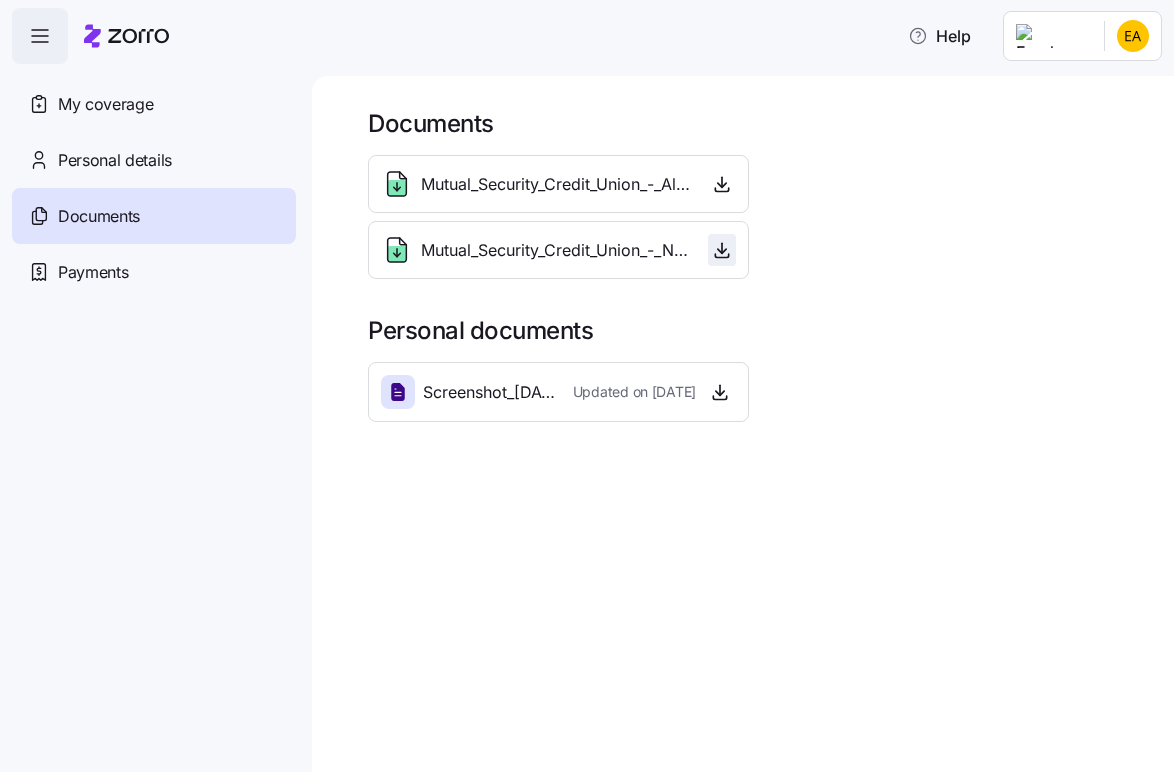 click 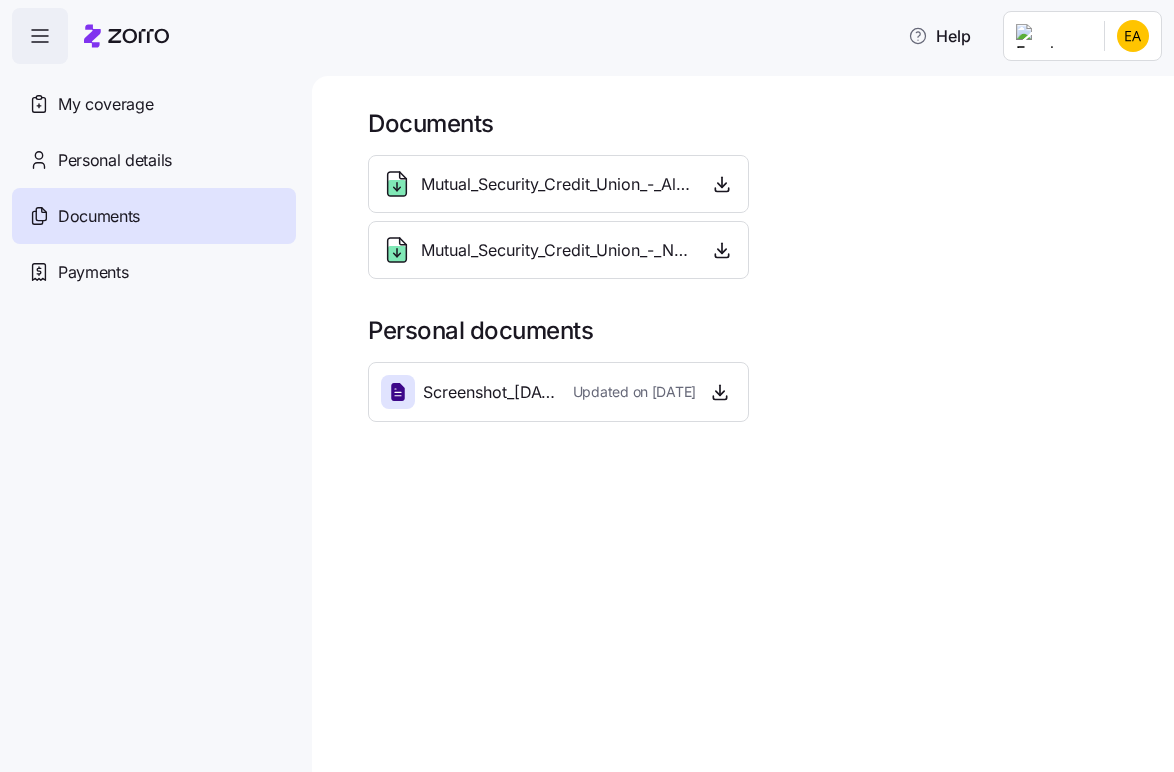 click on "Updated on [DATE]" at bounding box center [634, 392] 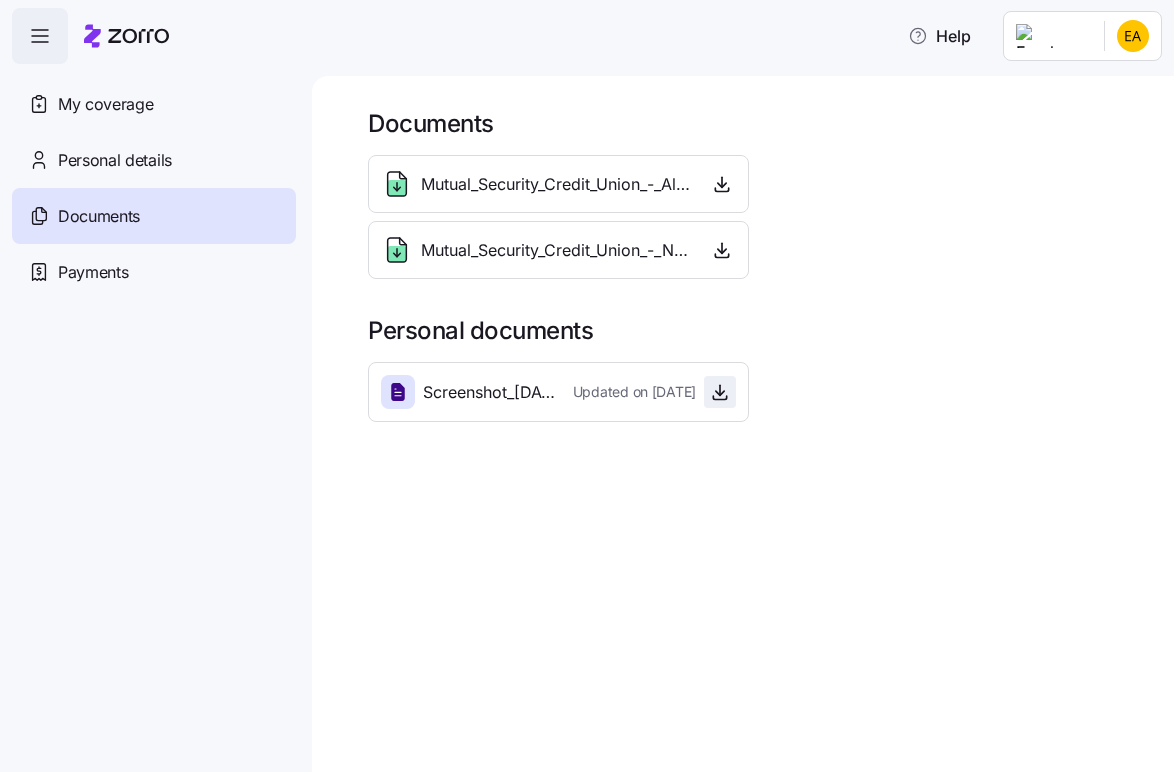 click 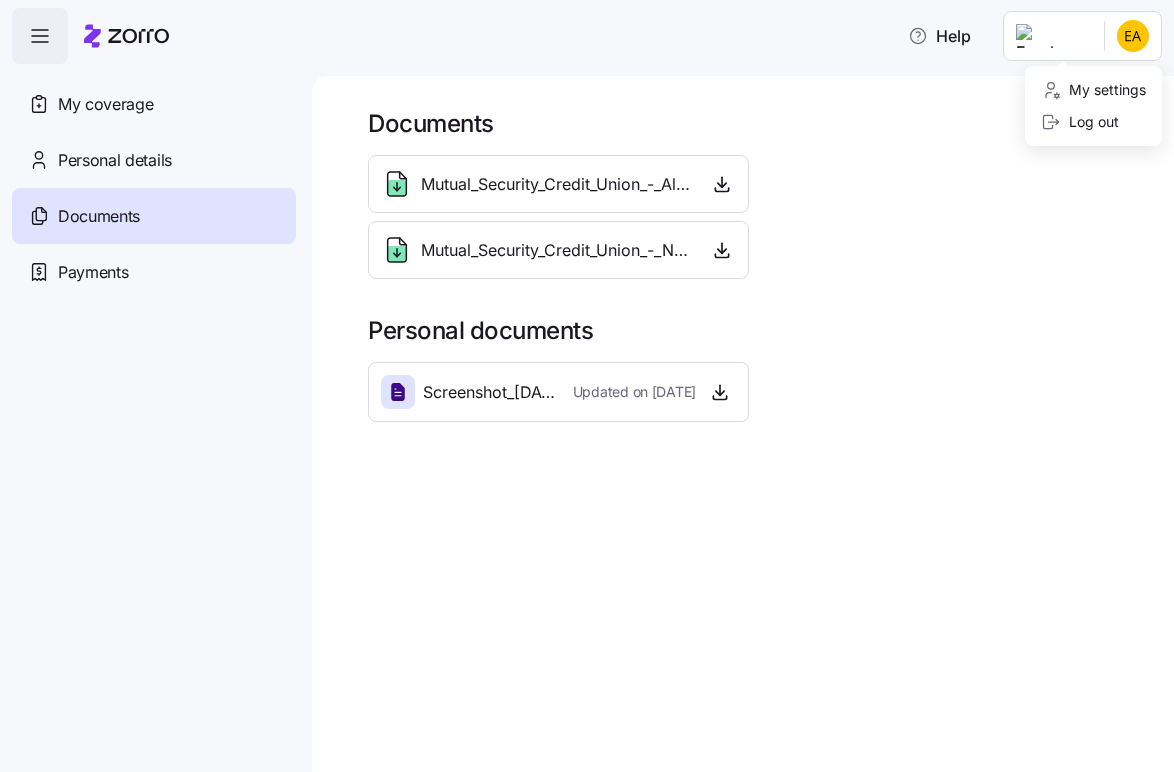 click on "Help My coverage Personal details Documents Partners hub Payments Documents Mutual_Security_Credit_Union_-_Allowance_Model_-_2025.pdf Mutual_Security_Credit_Union_-_Notice_-_2025.pdf Personal documents Screenshot_2025-05-30_103802.png Updated on [DATE] Documents | [NAME] My settings Log out" at bounding box center (587, 380) 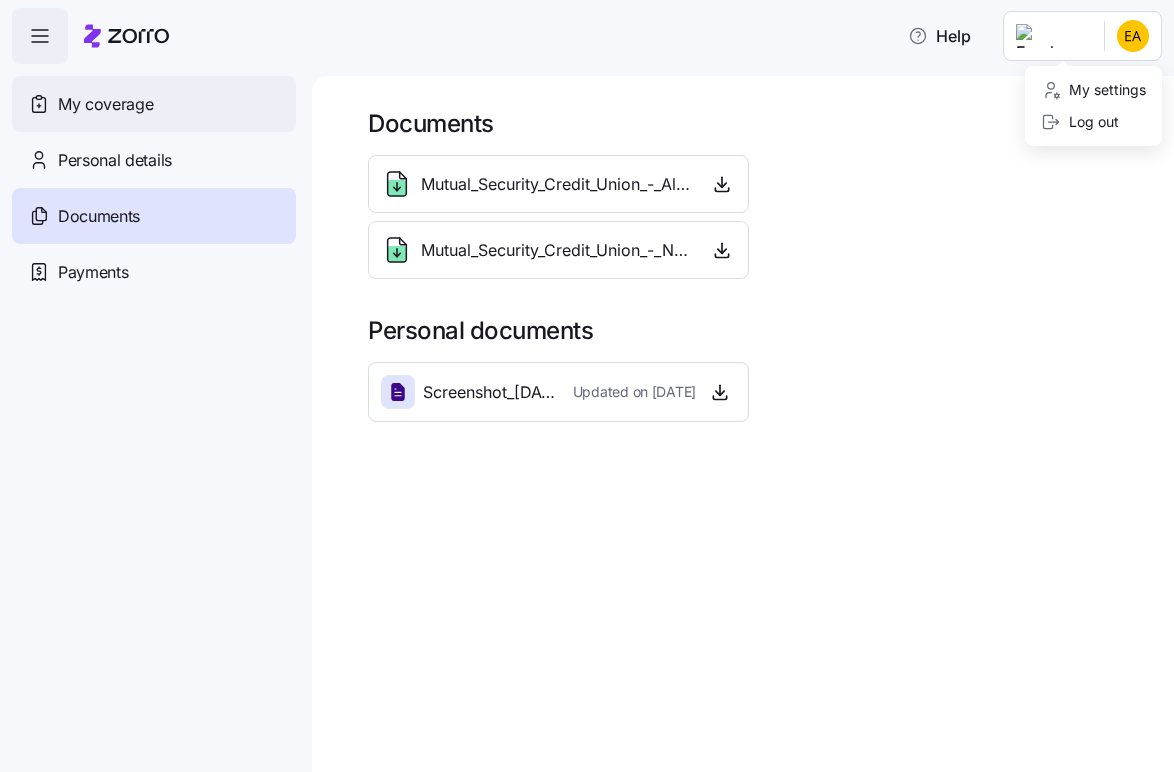 click on "Help My coverage Personal details Documents Partners hub Payments Documents Mutual_Security_Credit_Union_-_Allowance_Model_-_2025.pdf Mutual_Security_Credit_Union_-_Notice_-_2025.pdf Personal documents Screenshot_2025-05-30_103802.png Updated on [DATE] Documents | [NAME] My settings Log out" at bounding box center (587, 380) 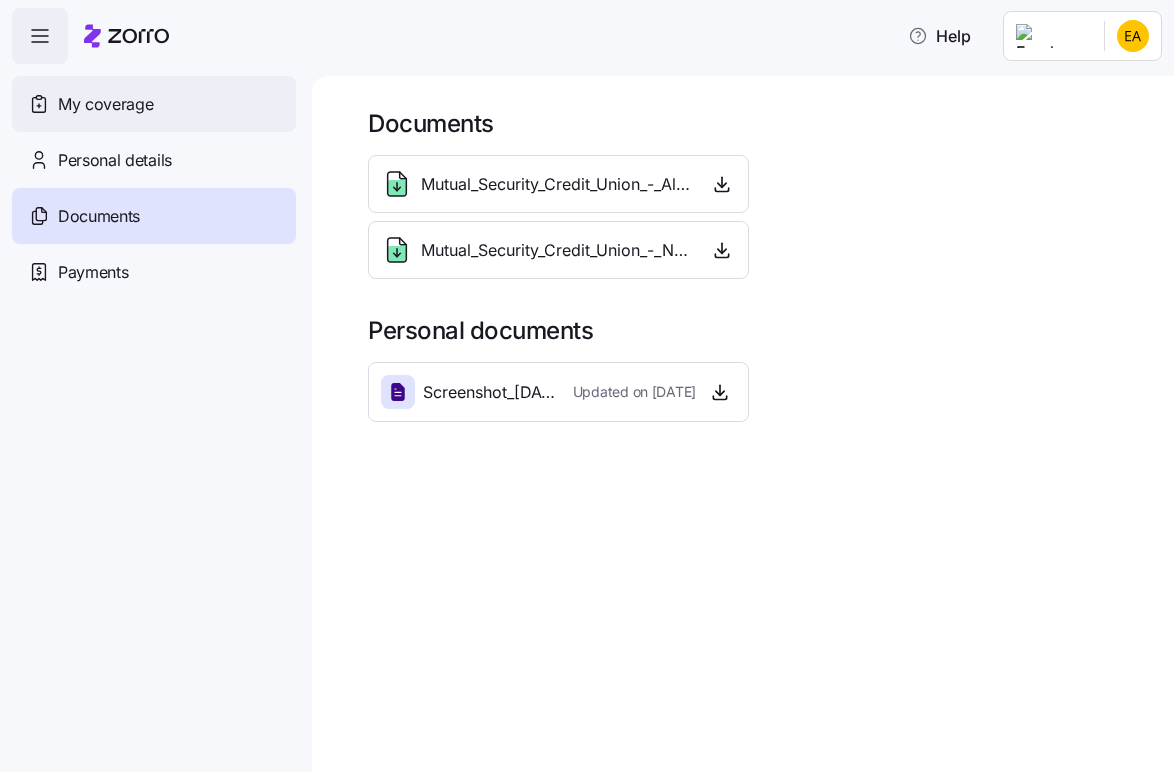 click on "My coverage" at bounding box center (105, 104) 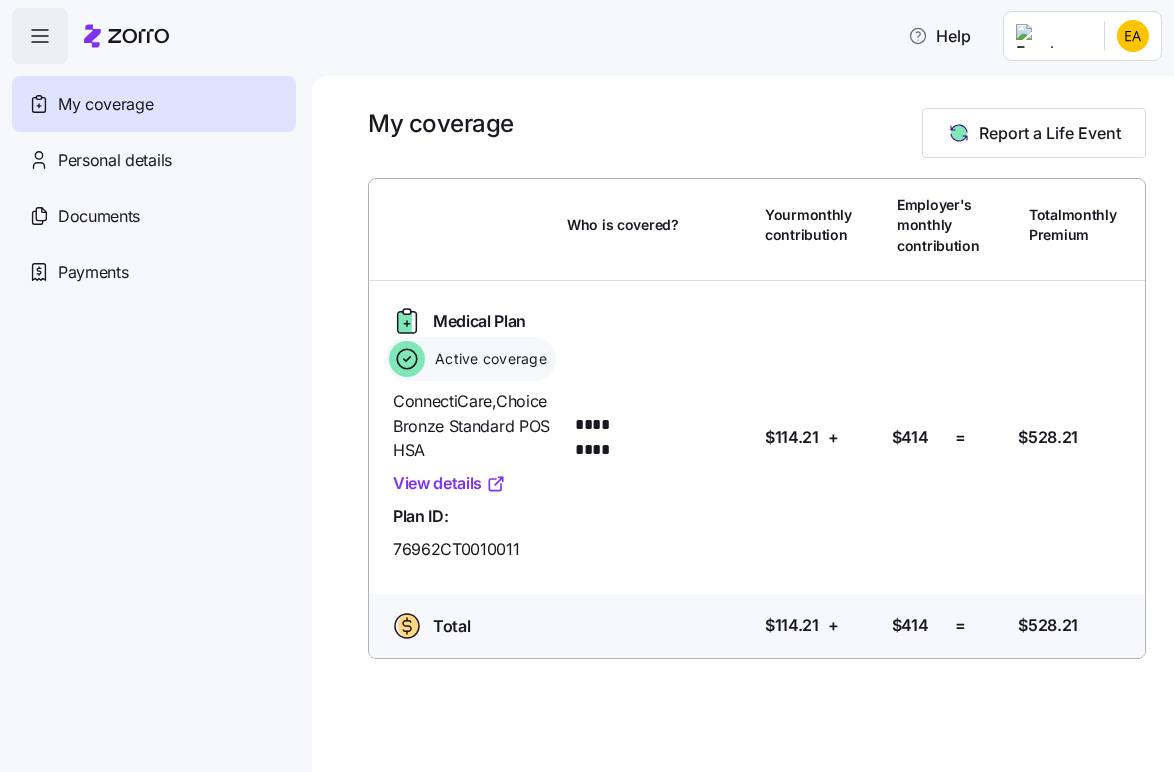 click on "Help My coverage Personal details Documents Partners hub Payments My coverage Report a Life Event Who is covered? Your  monthly contribution Employer's monthly contribution Total  monthly Premium Medical Plan Active coverage ConnectiCare ,  Choice Bronze Standard POS HSA View details Plan ID: [PLAN_ID] Who is covered? ********* Your contribution: [AMOUNT] + Employer's contribution: [AMOUNT] = Total Premium: [AMOUNT] Total Who is covered? Your contribution: [AMOUNT] + Employer's contribution: [AMOUNT] = Total Premium: [AMOUNT] My Coverage | [NAME]" at bounding box center (587, 380) 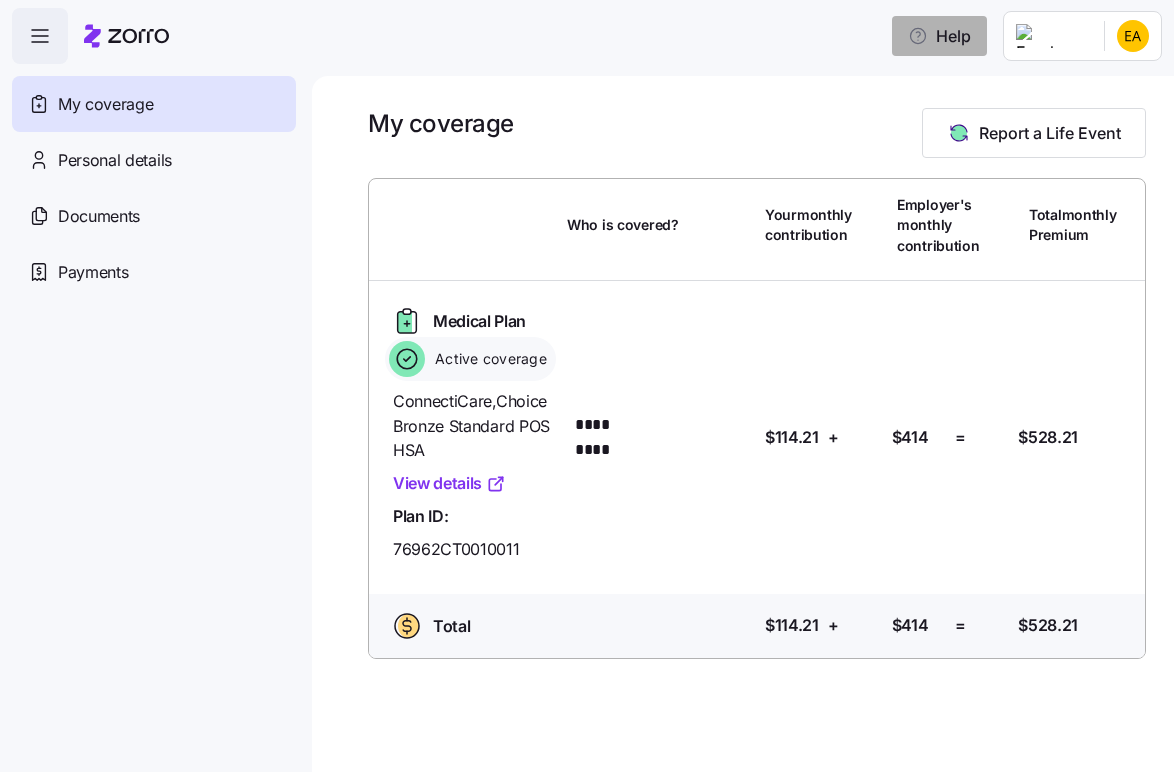 click on "Help My coverage Personal details Documents Partners hub Payments My coverage Report a Life Event Who is covered? Your  monthly contribution Employer's monthly contribution Total  monthly Premium Medical Plan Active coverage ConnectiCare ,  Choice Bronze Standard POS HSA View details Plan ID: [PLAN_ID] Who is covered? ********* Your contribution: [AMOUNT] + Employer's contribution: [AMOUNT] = Total Premium: [AMOUNT] Total Who is covered? Your contribution: [AMOUNT] + Employer's contribution: [AMOUNT] = Total Premium: [AMOUNT] My Coverage | [NAME]" at bounding box center (587, 380) 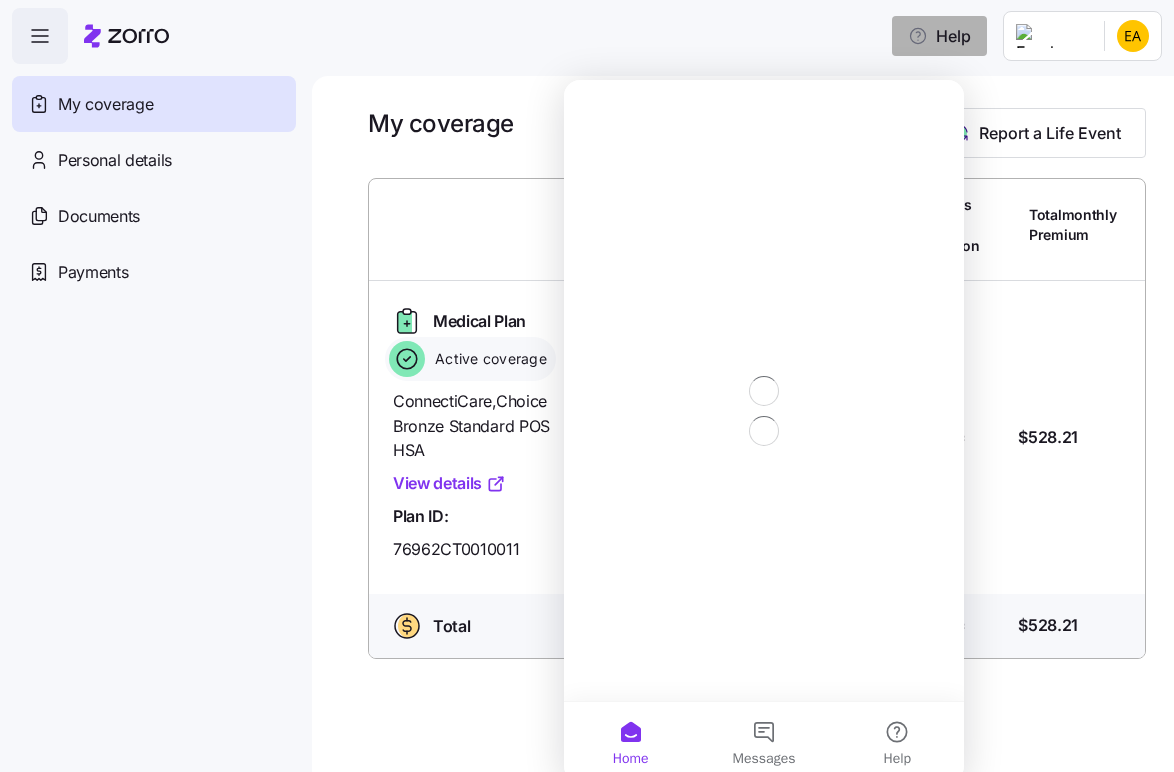 scroll, scrollTop: 0, scrollLeft: 0, axis: both 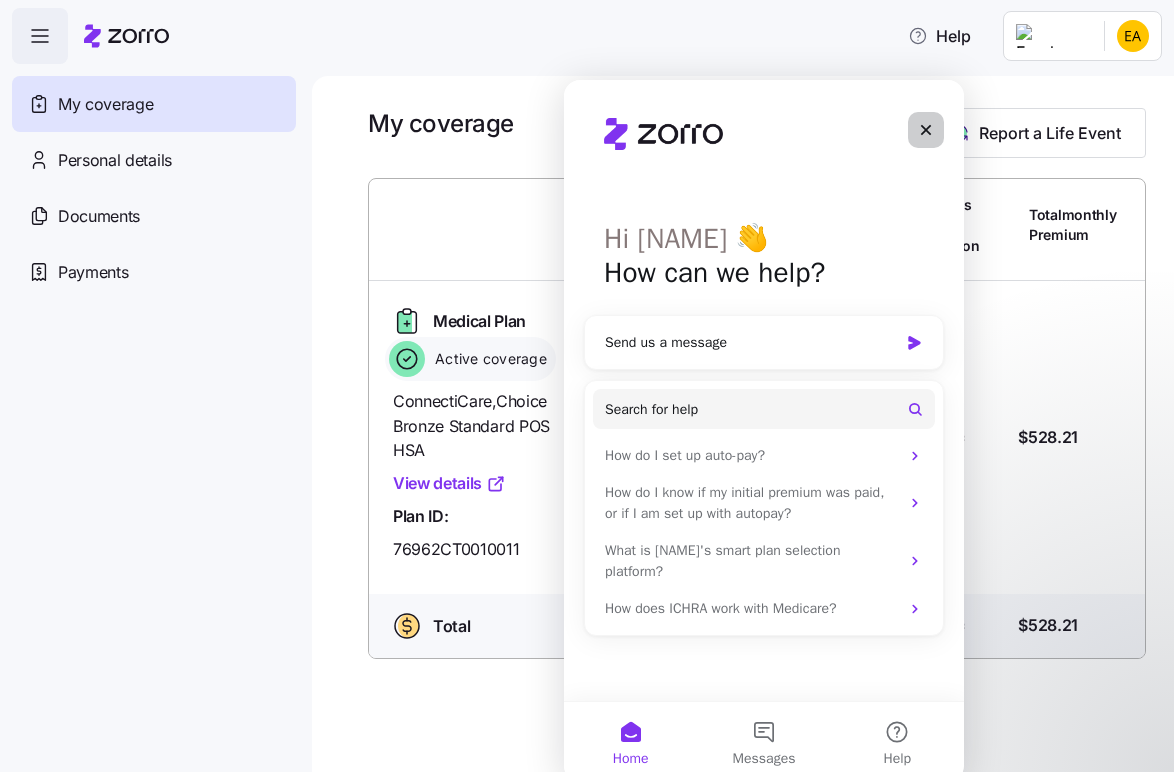click 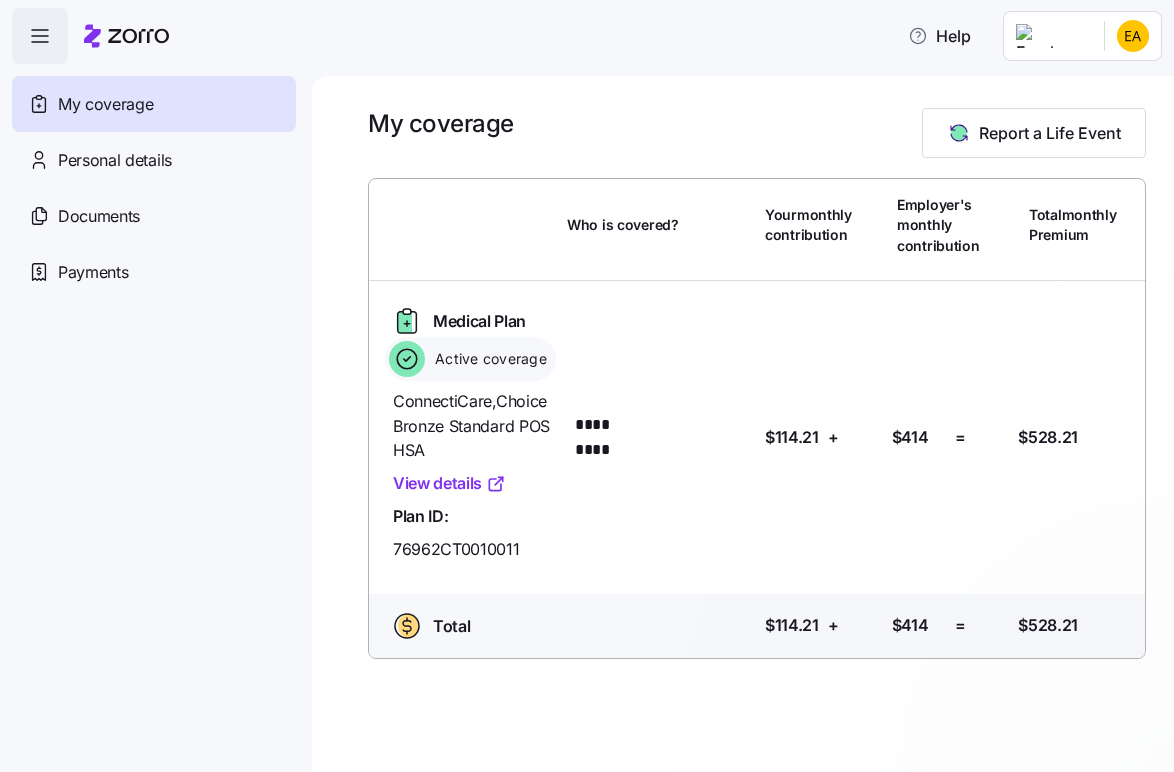 scroll, scrollTop: 0, scrollLeft: 0, axis: both 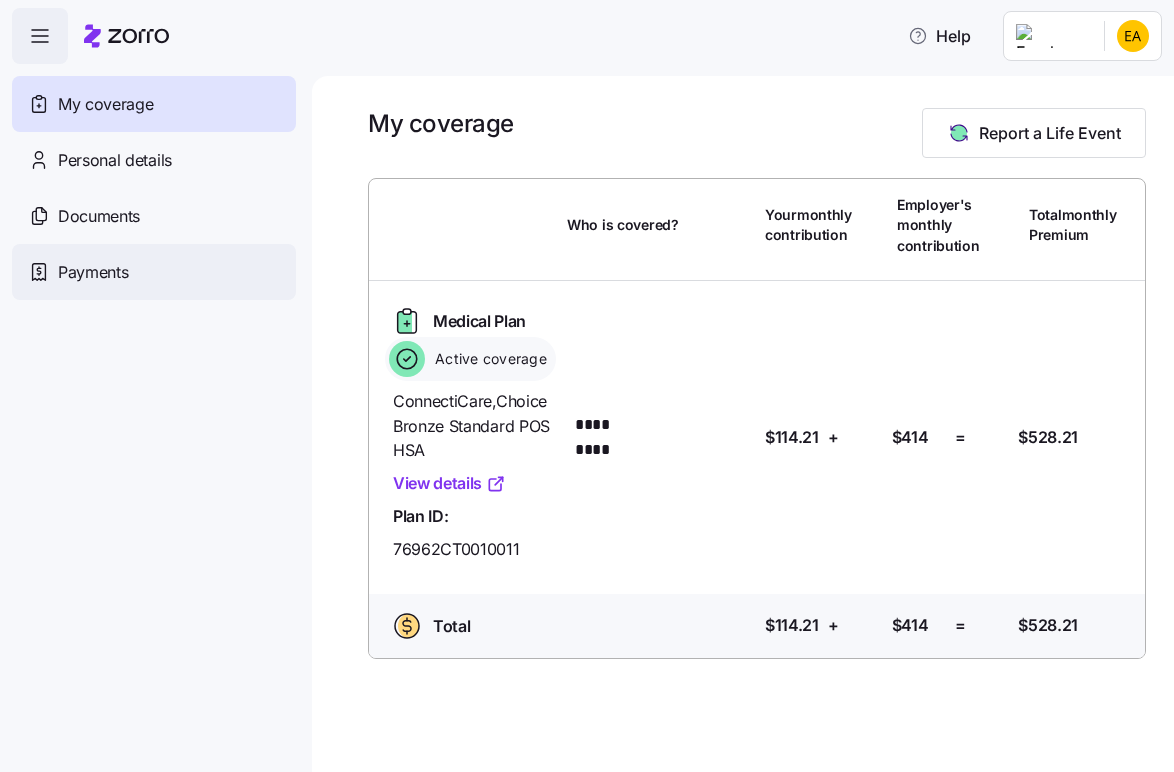 click on "Payments" at bounding box center (154, 272) 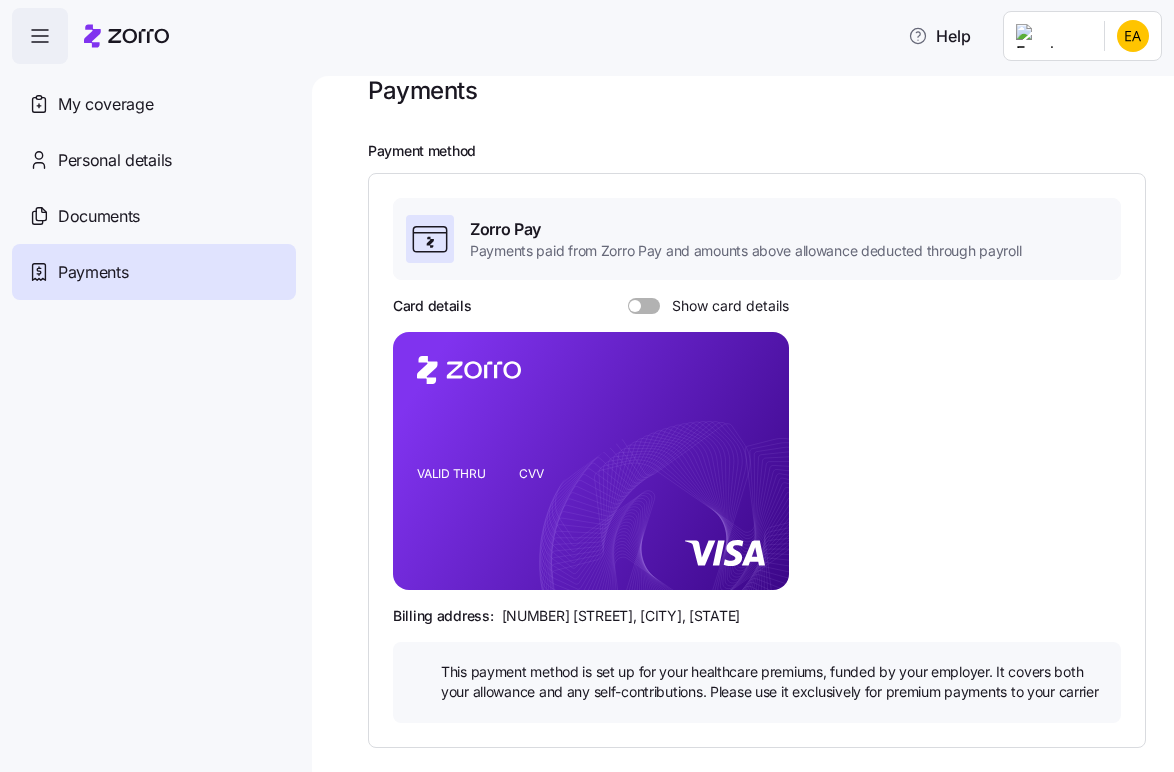 scroll, scrollTop: 53, scrollLeft: 0, axis: vertical 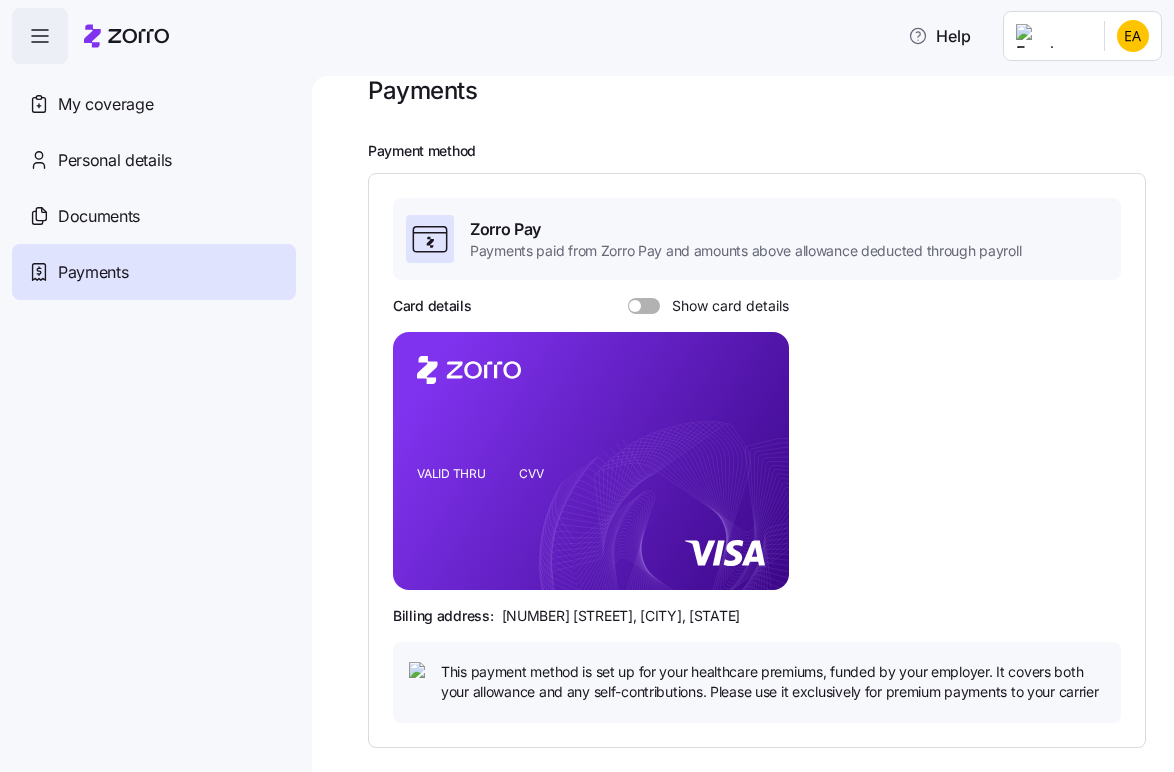 click on "[NAME] Pay Payments paid from [NAME] Pay and amounts above allowance deducted through payroll Card details Show card details VALID THRU CVV Billing address: [NUMBER] [STREET], [CITY], [STATE] This payment method is set up for your healthcare premiums, funded by your employer. It covers both your allowance and any self-contributions. Please use it exclusively for premium payments to your carrier" at bounding box center [757, 460] 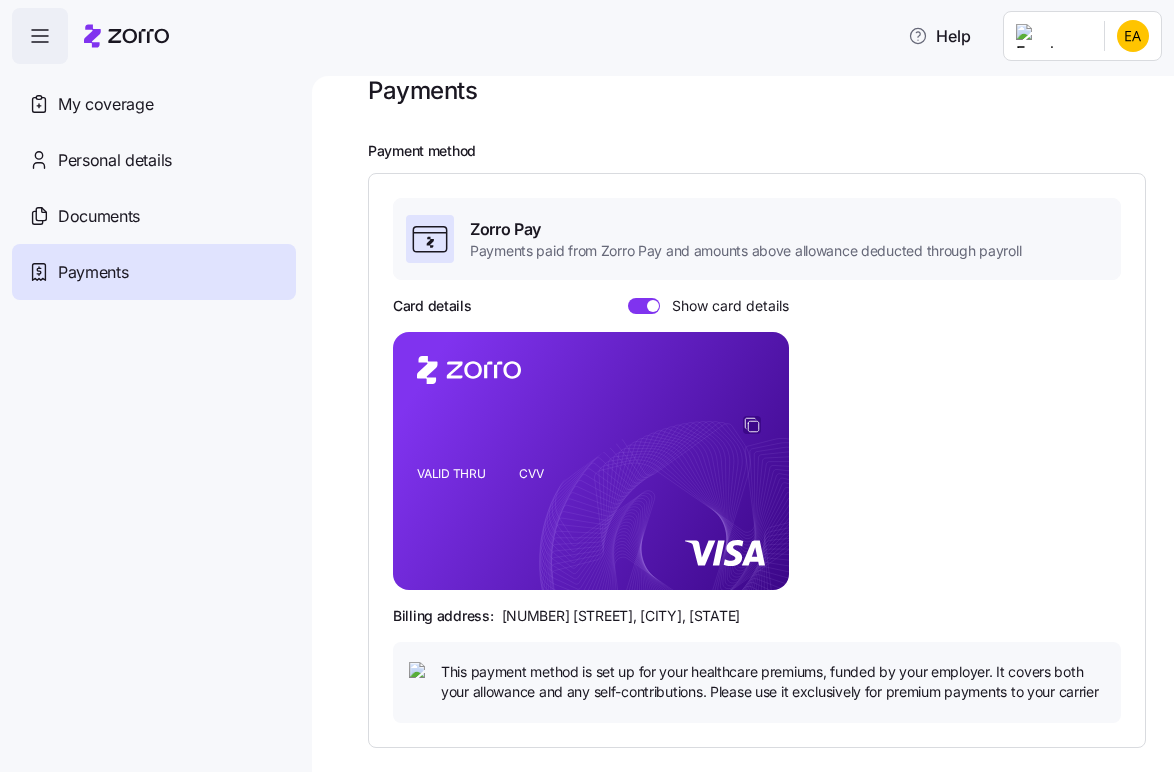click 